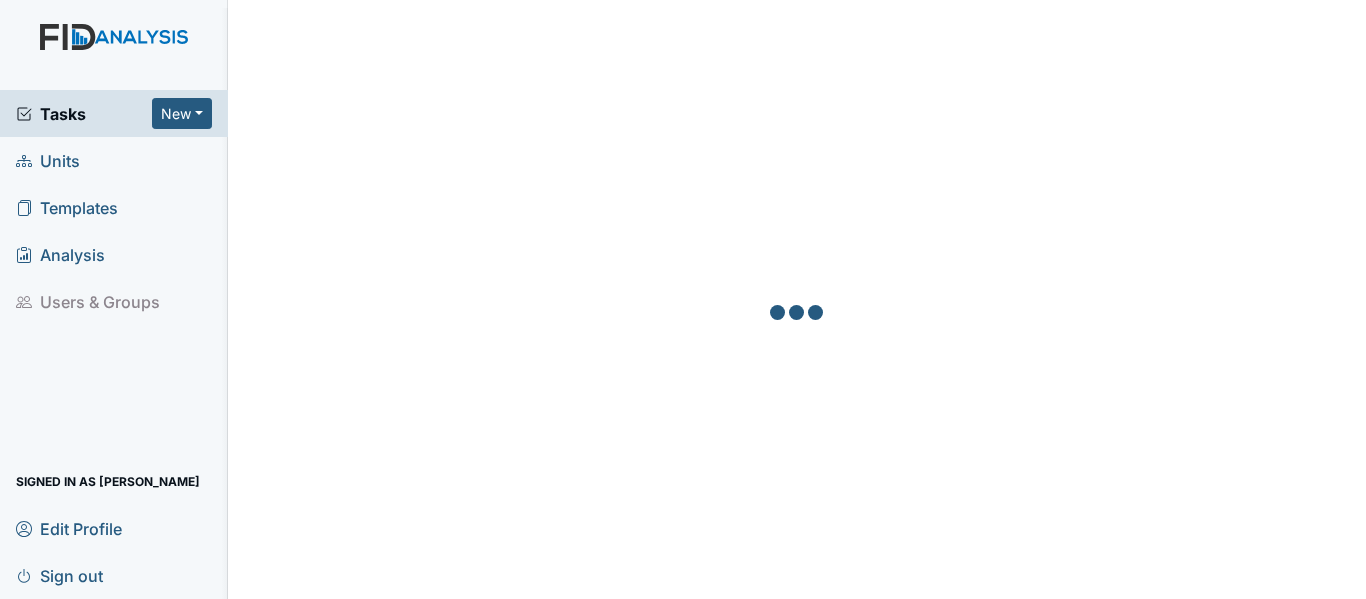 scroll, scrollTop: 0, scrollLeft: 0, axis: both 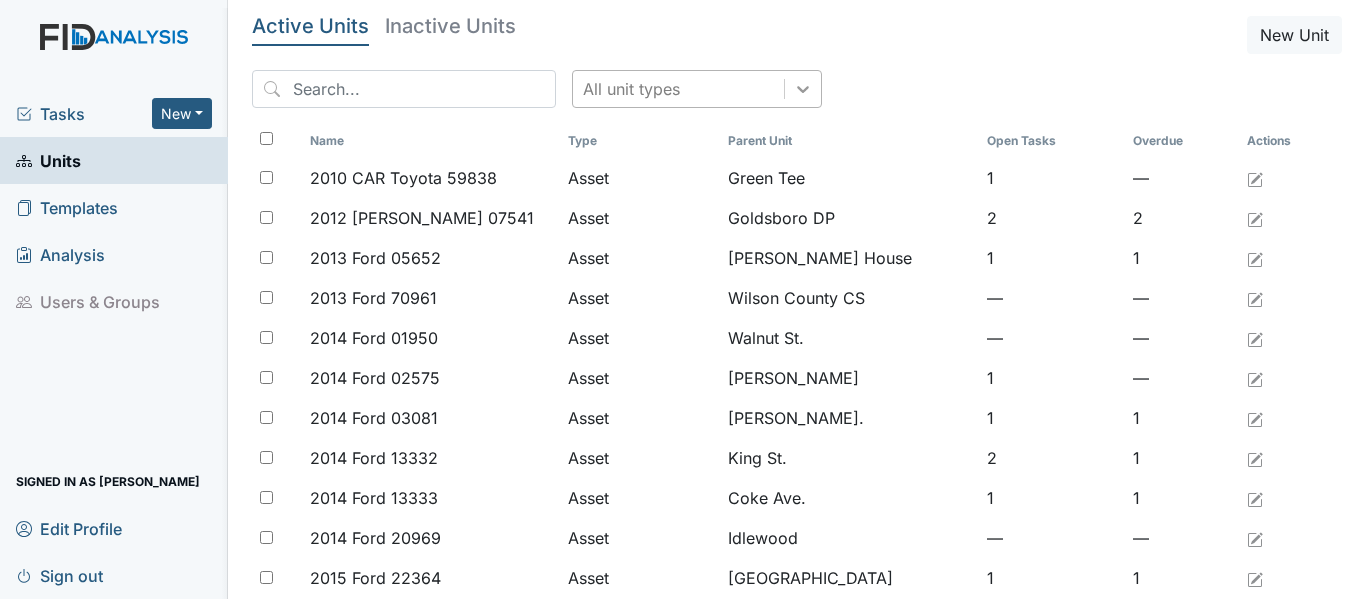click 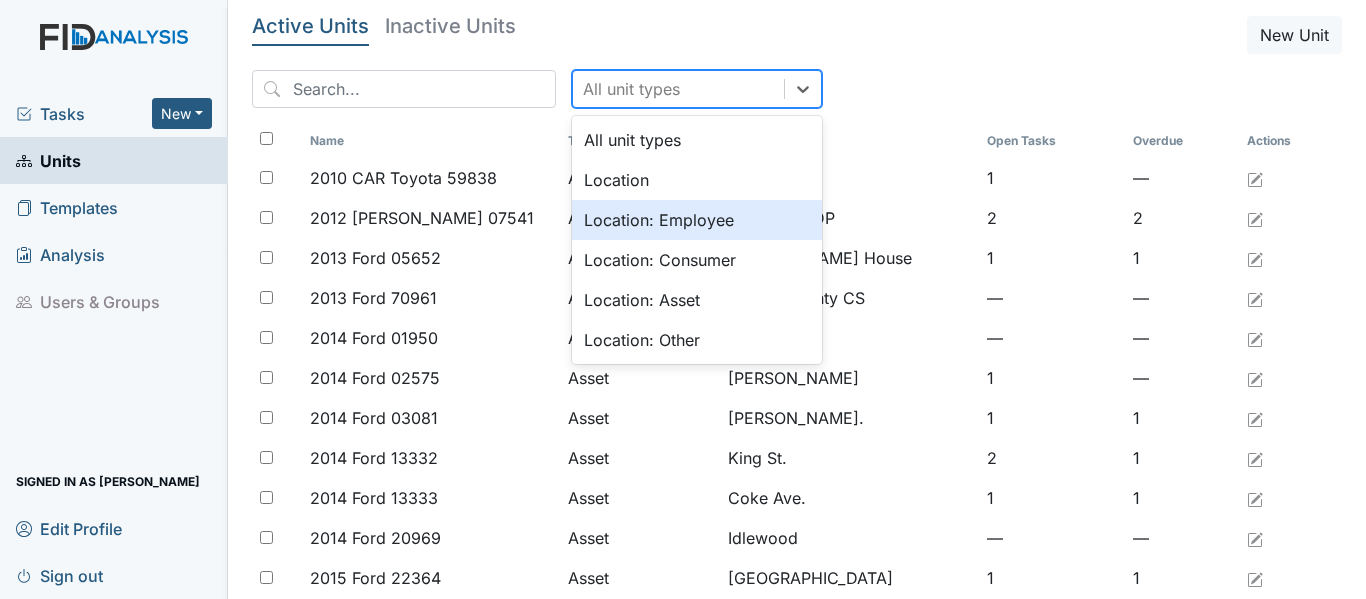 click on "Location: Employee" at bounding box center (697, 220) 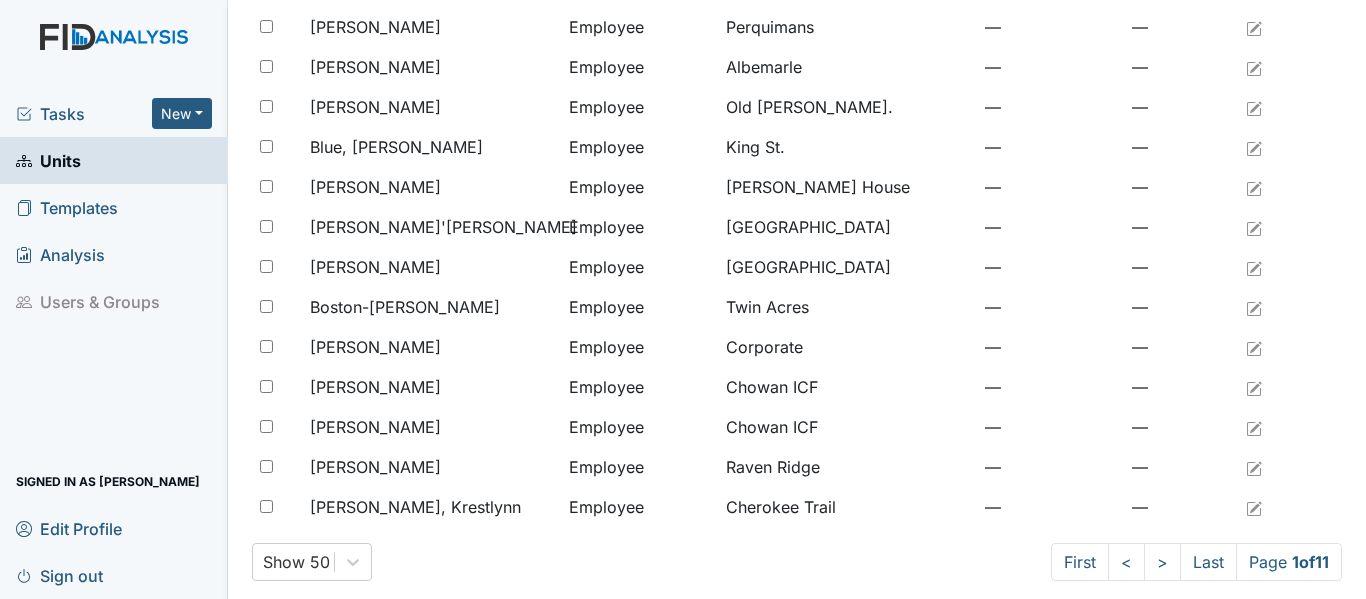 scroll, scrollTop: 1645, scrollLeft: 0, axis: vertical 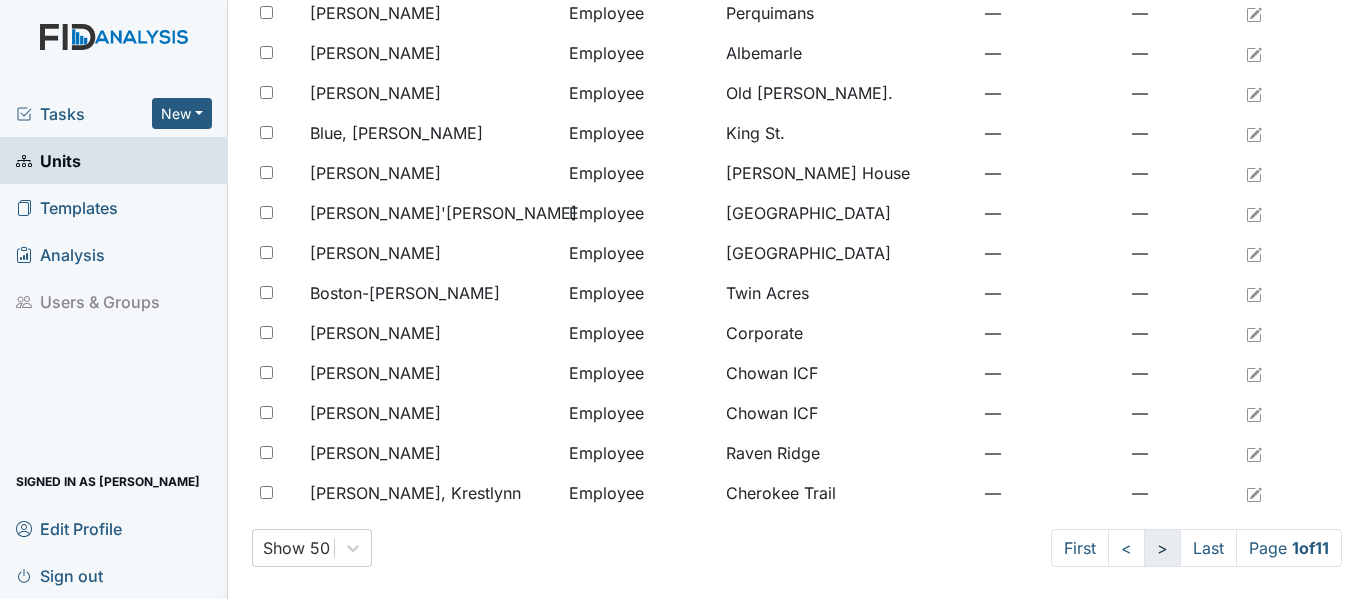 click on ">" at bounding box center (1162, 548) 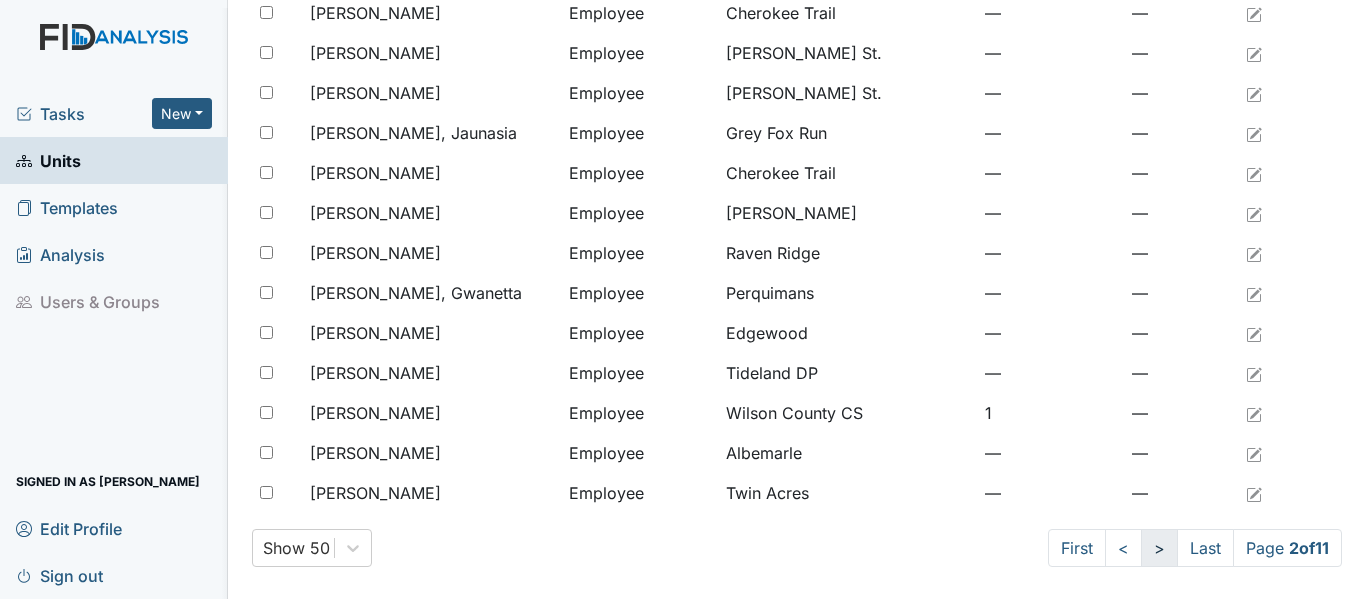 click on ">" at bounding box center [1159, 548] 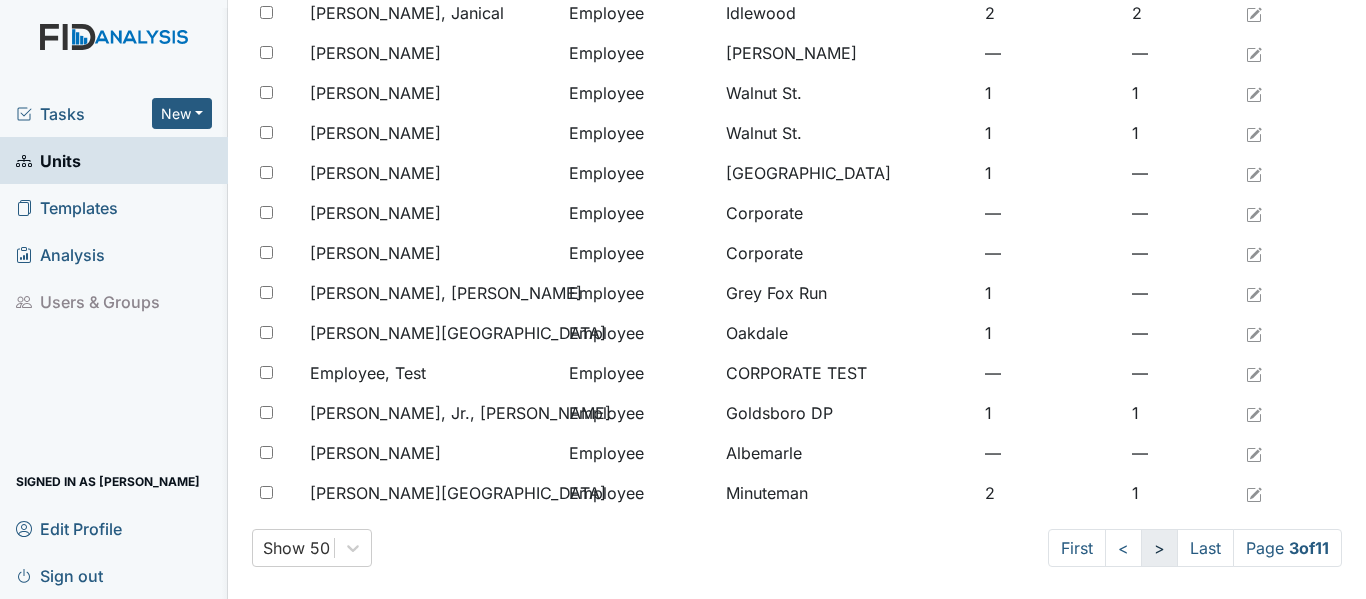 click on ">" at bounding box center (1159, 548) 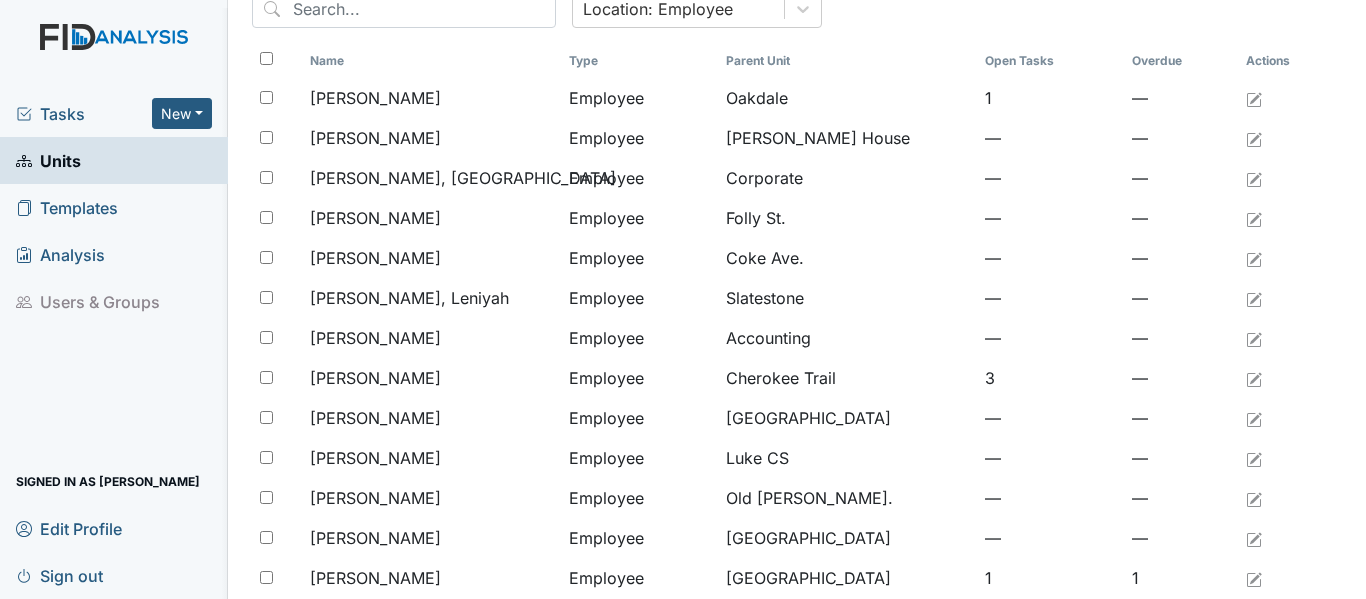 scroll, scrollTop: 200, scrollLeft: 0, axis: vertical 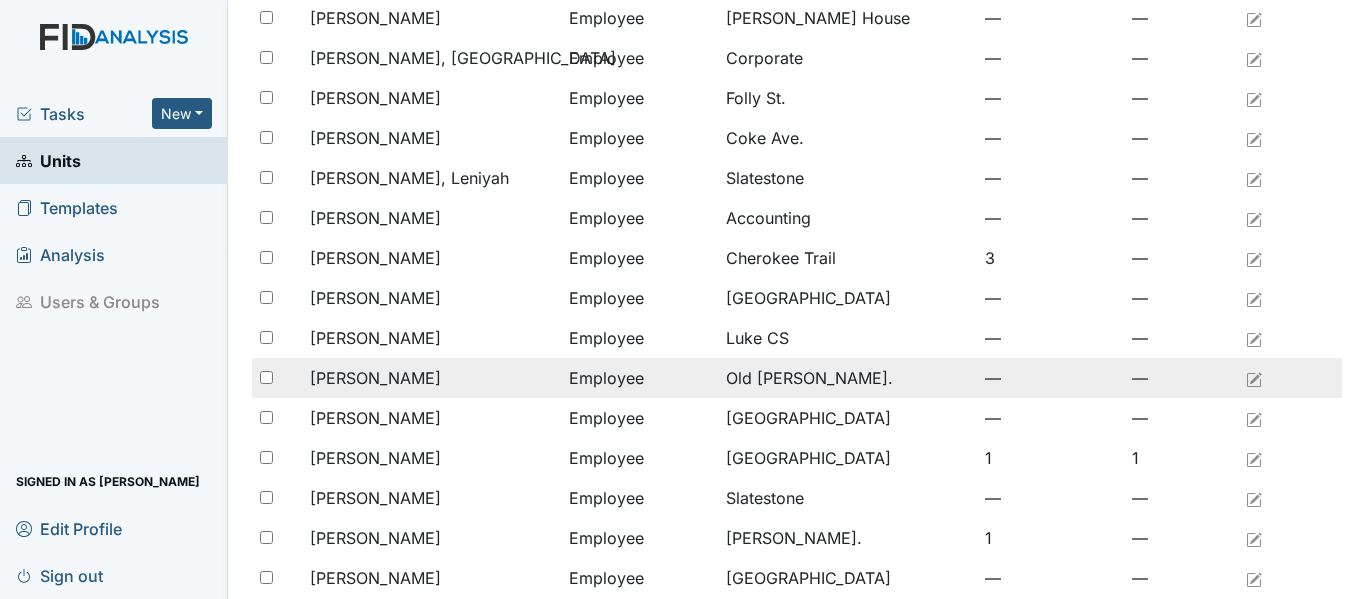 click on "[PERSON_NAME]" at bounding box center [375, 378] 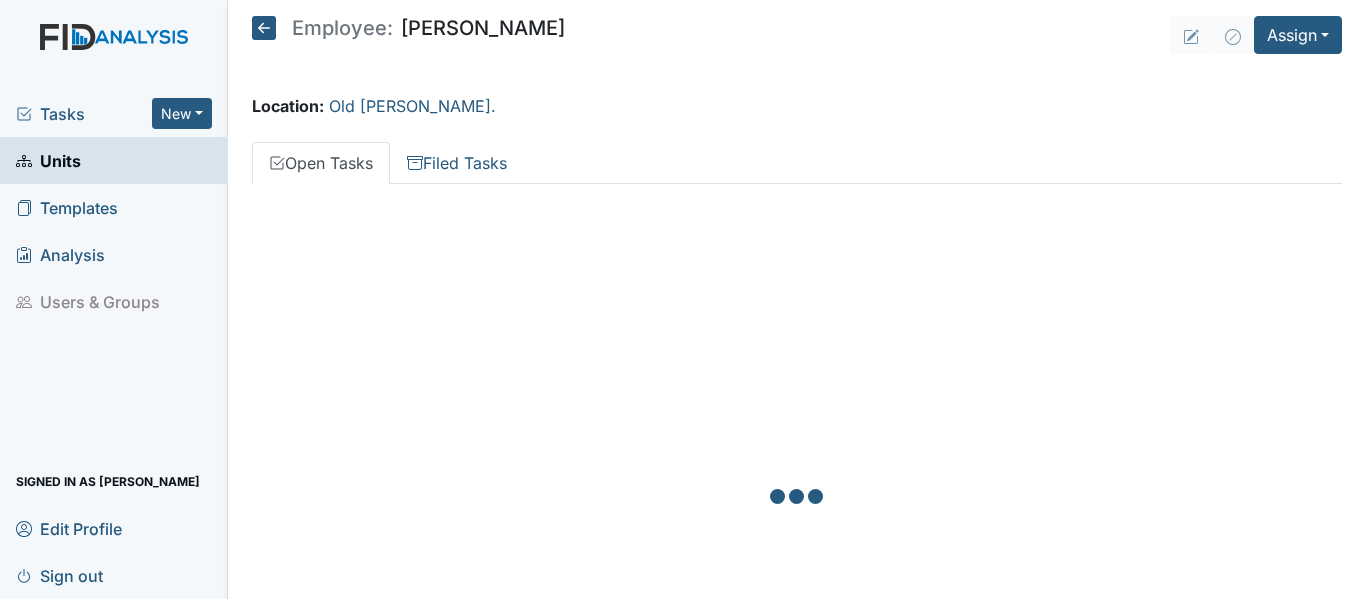 scroll, scrollTop: 0, scrollLeft: 0, axis: both 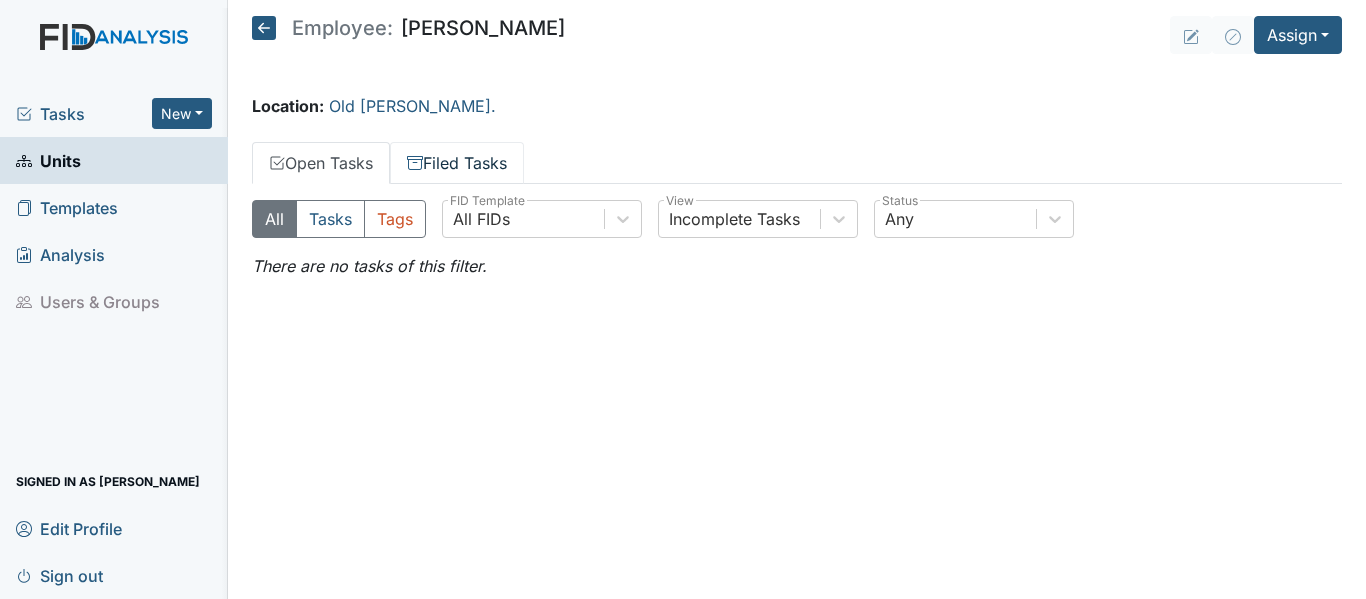 click on "Filed Tasks" at bounding box center (457, 163) 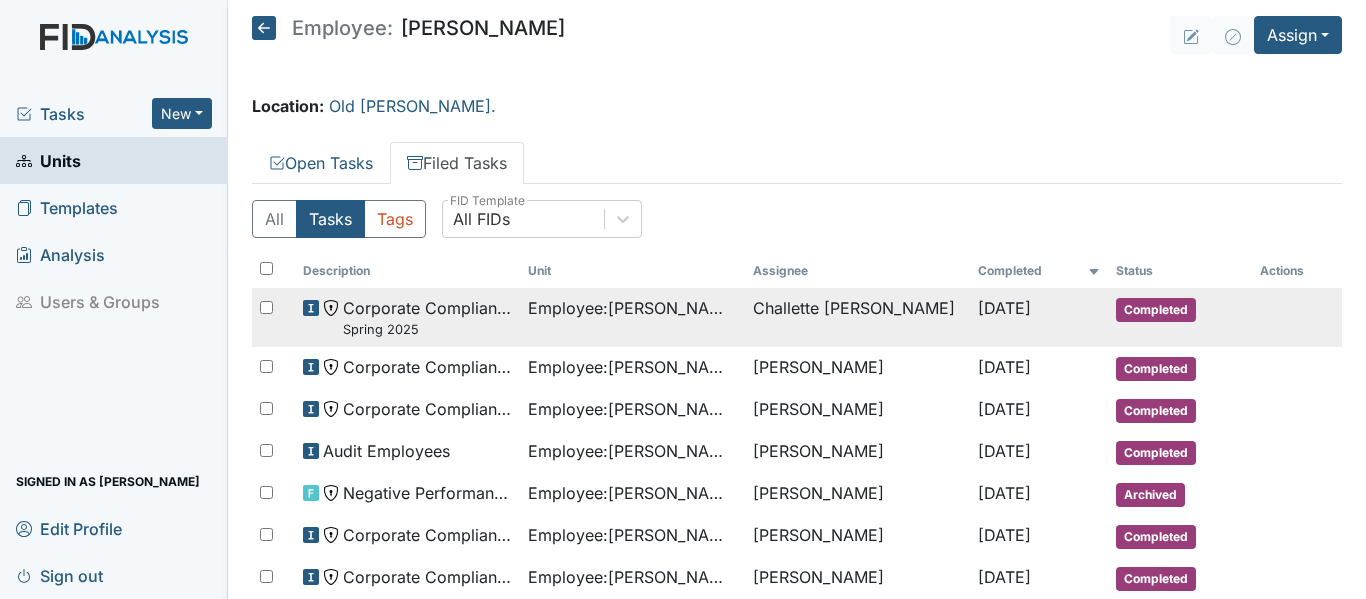 scroll, scrollTop: 100, scrollLeft: 0, axis: vertical 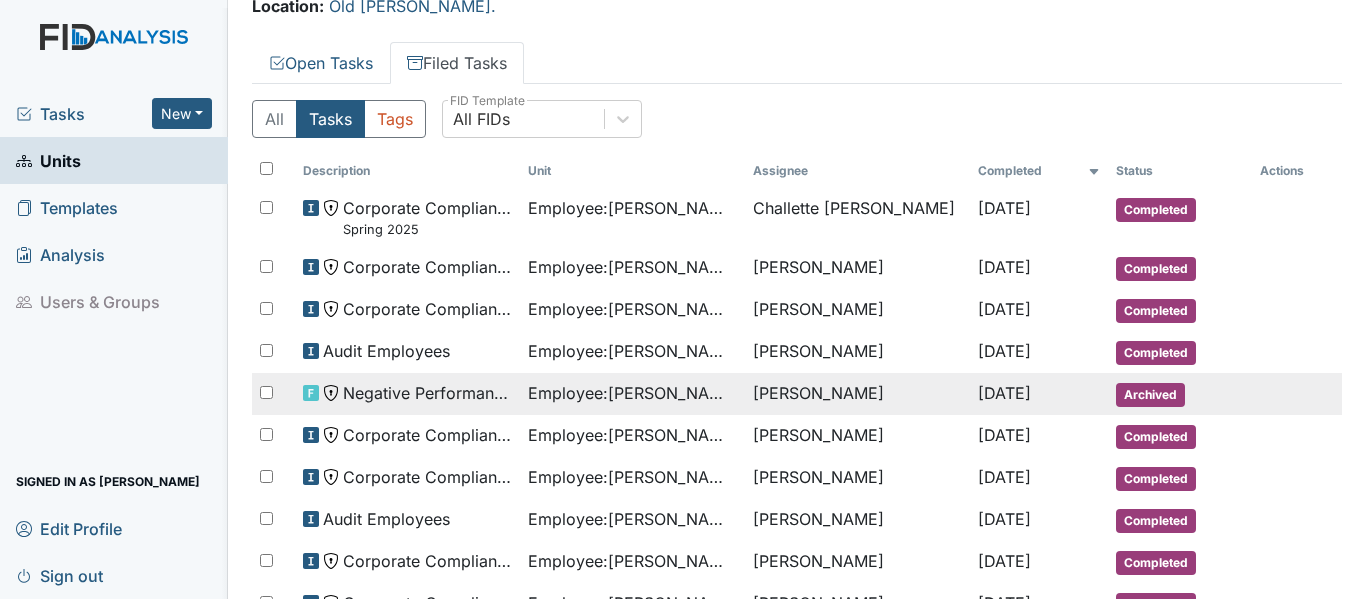 click on "Employee :  Fuller, Gloria" at bounding box center [632, 393] 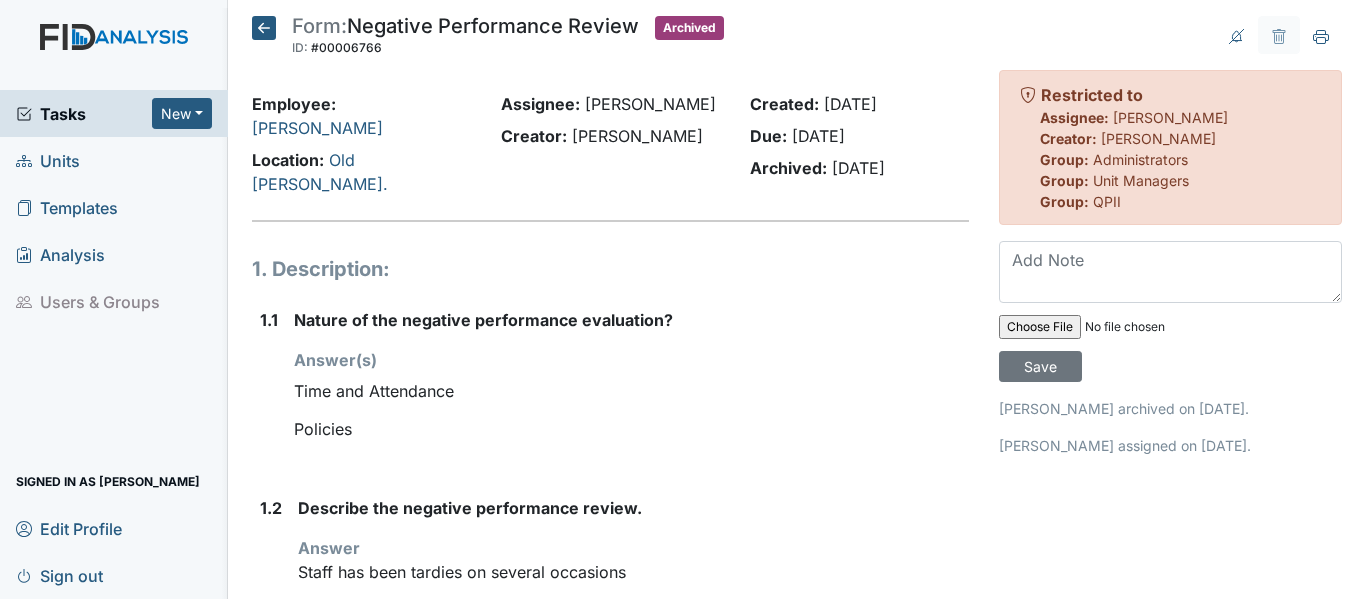 scroll, scrollTop: 0, scrollLeft: 0, axis: both 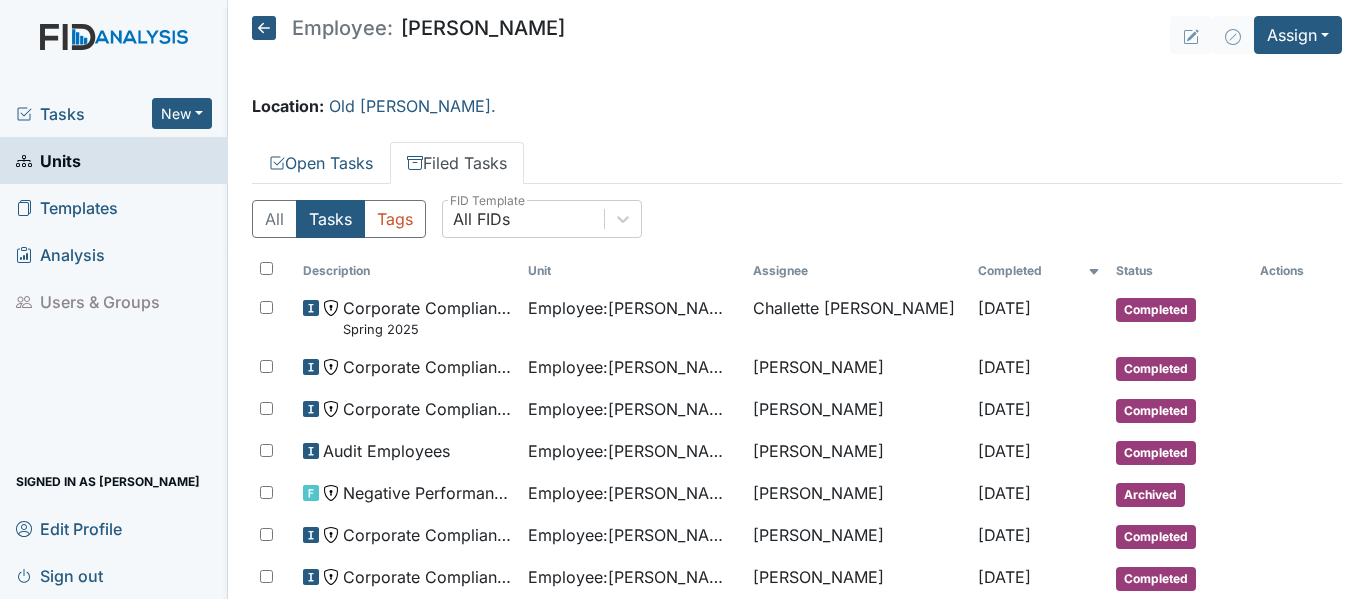 click 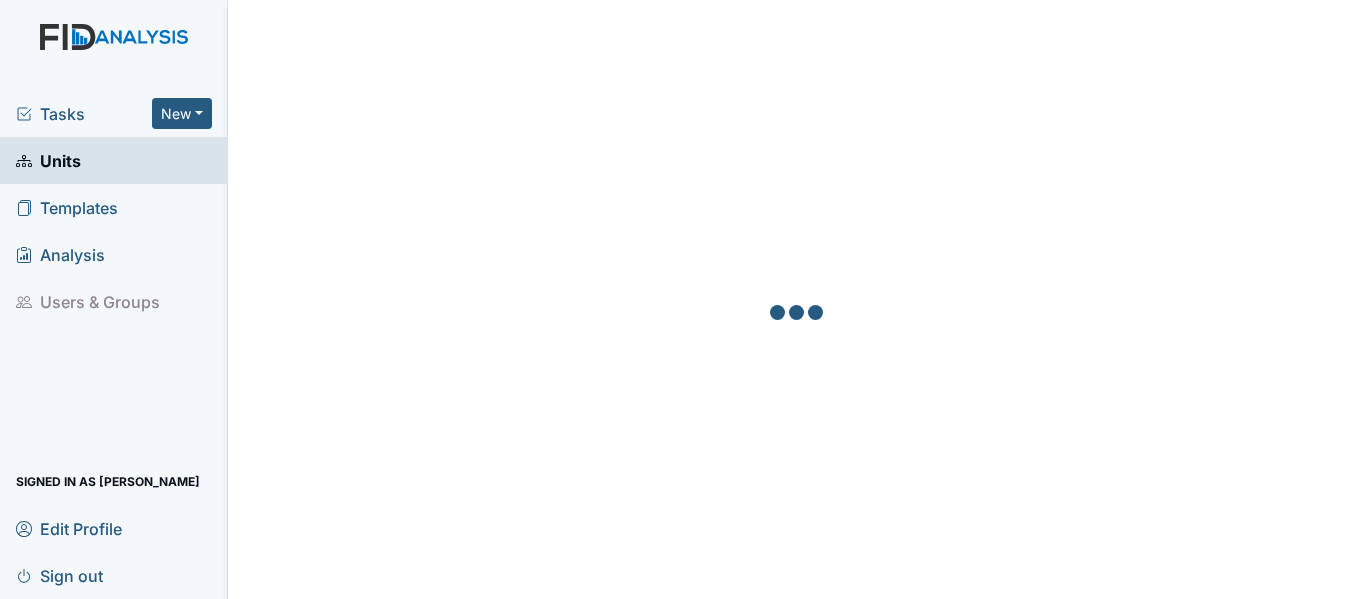 scroll, scrollTop: 0, scrollLeft: 0, axis: both 